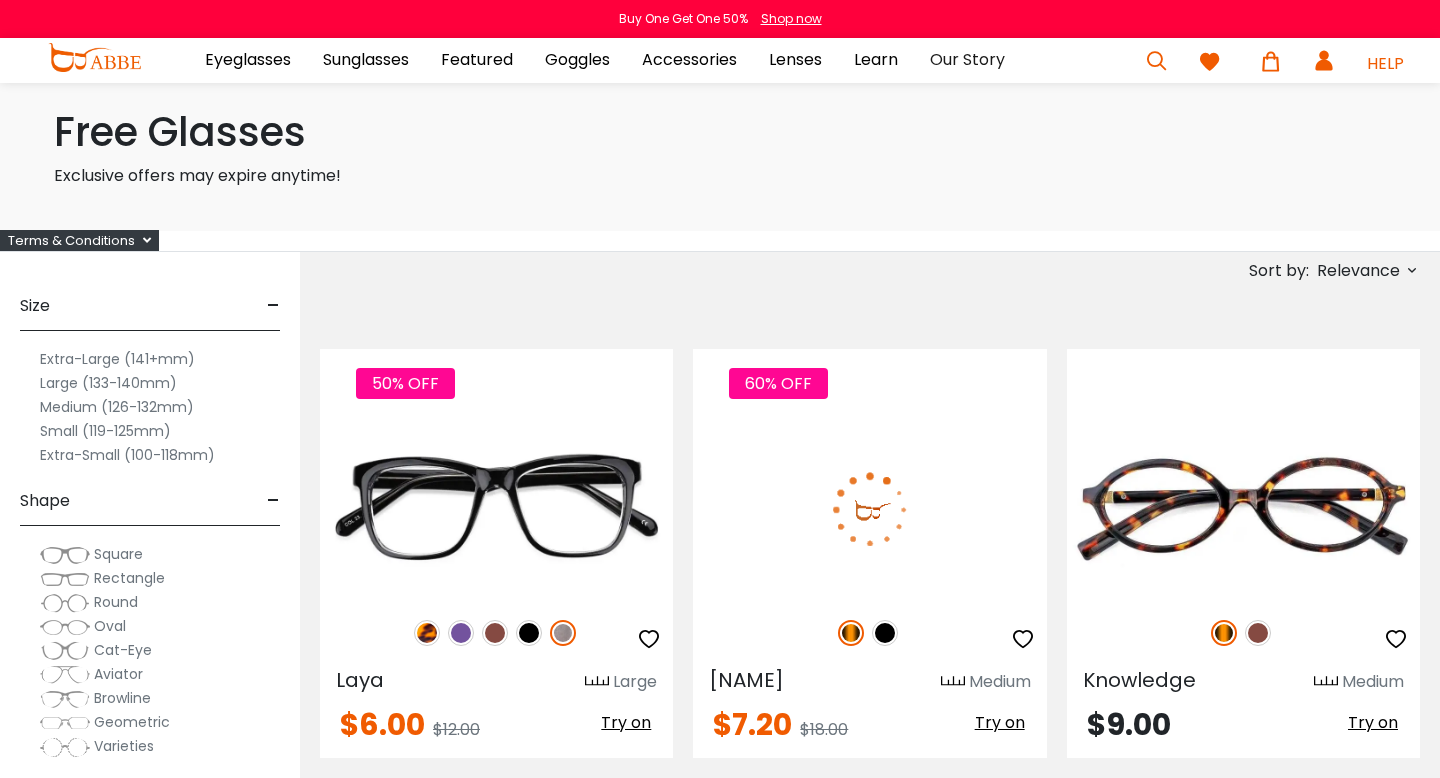 scroll, scrollTop: 0, scrollLeft: 0, axis: both 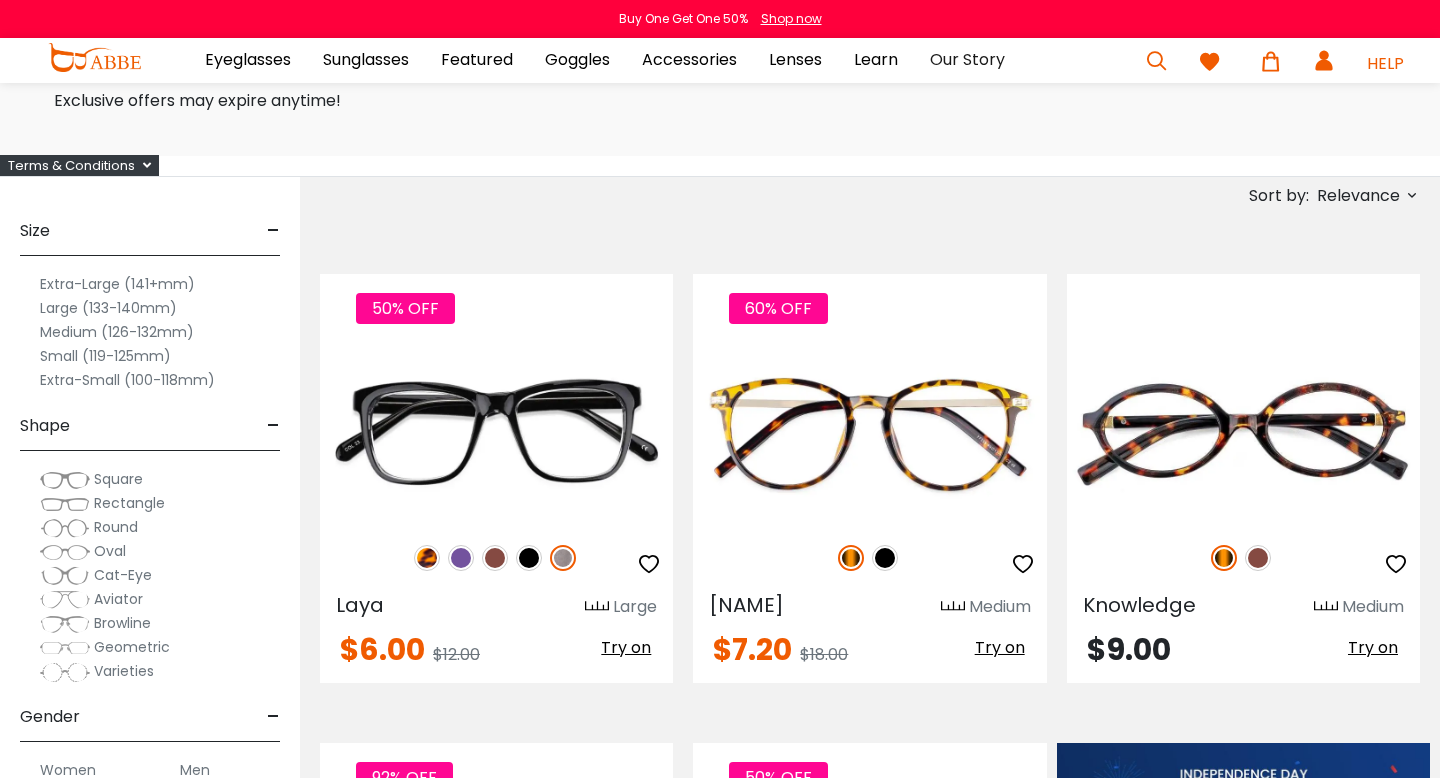 type on "**********" 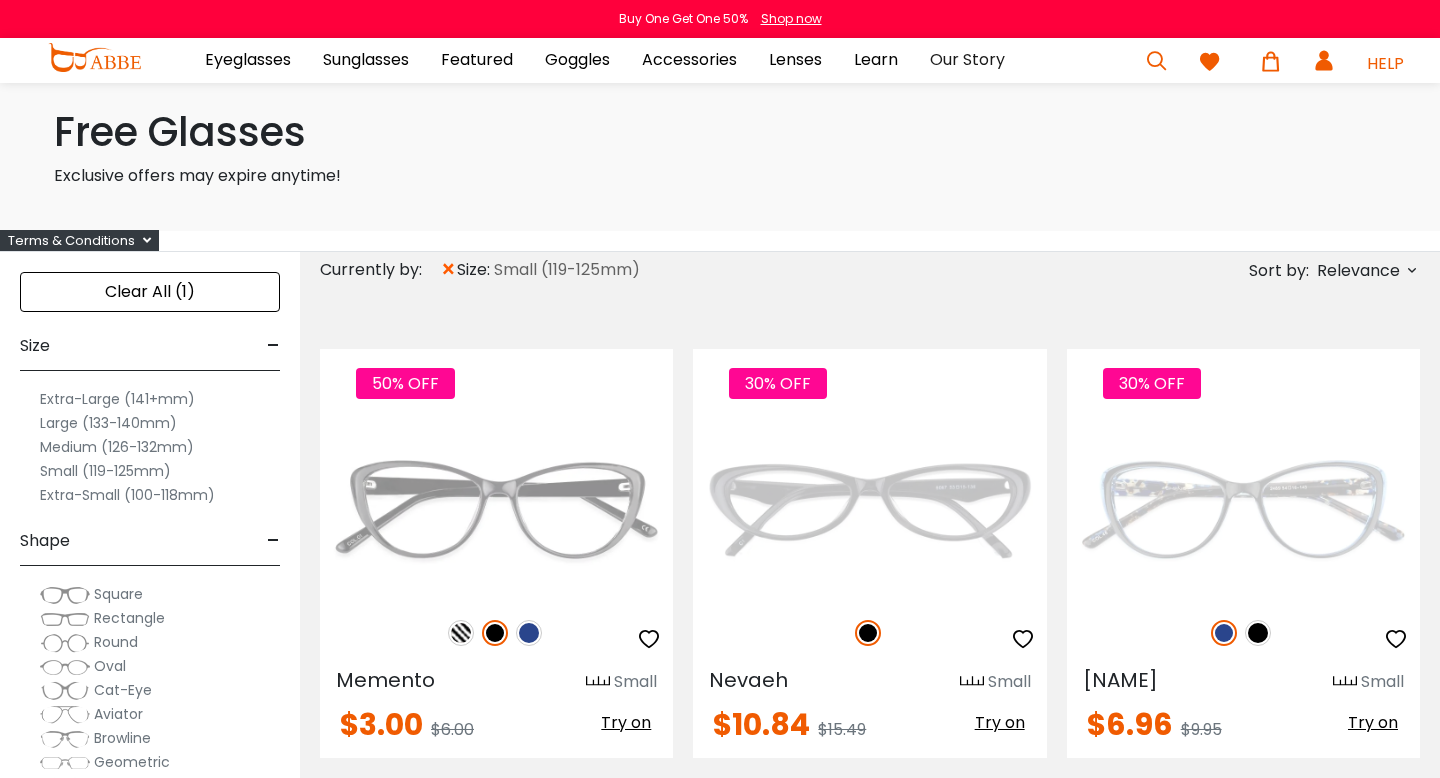 scroll, scrollTop: 0, scrollLeft: 0, axis: both 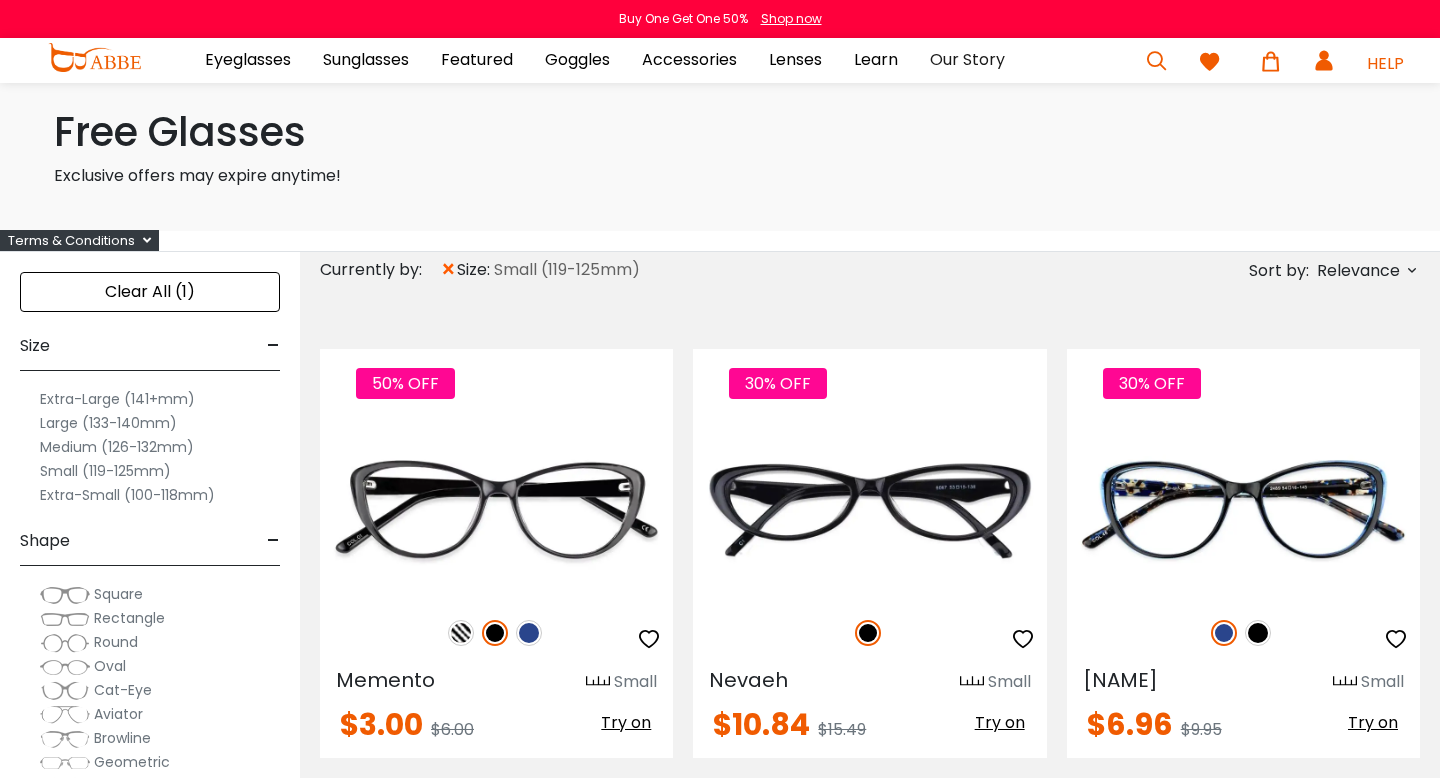 type on "**********" 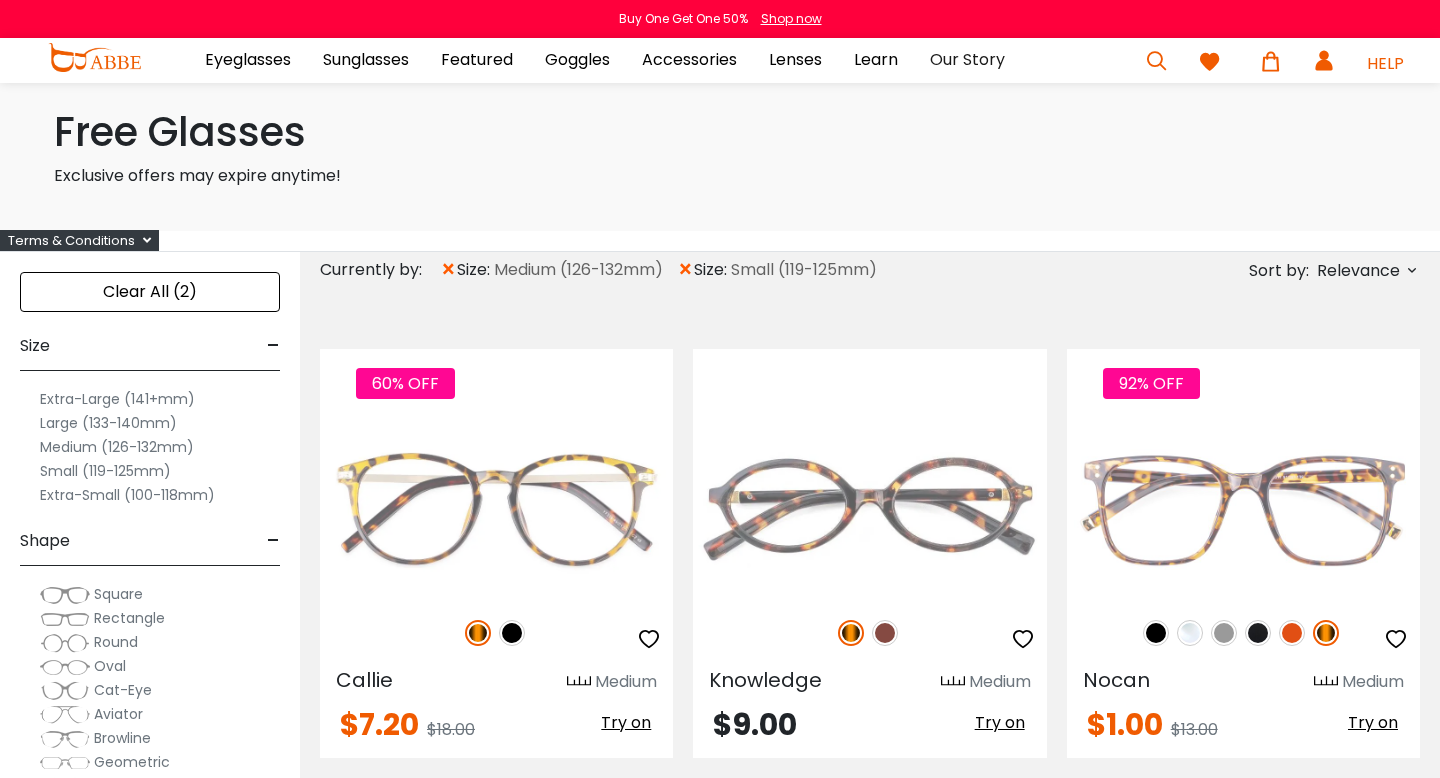 scroll, scrollTop: 0, scrollLeft: 0, axis: both 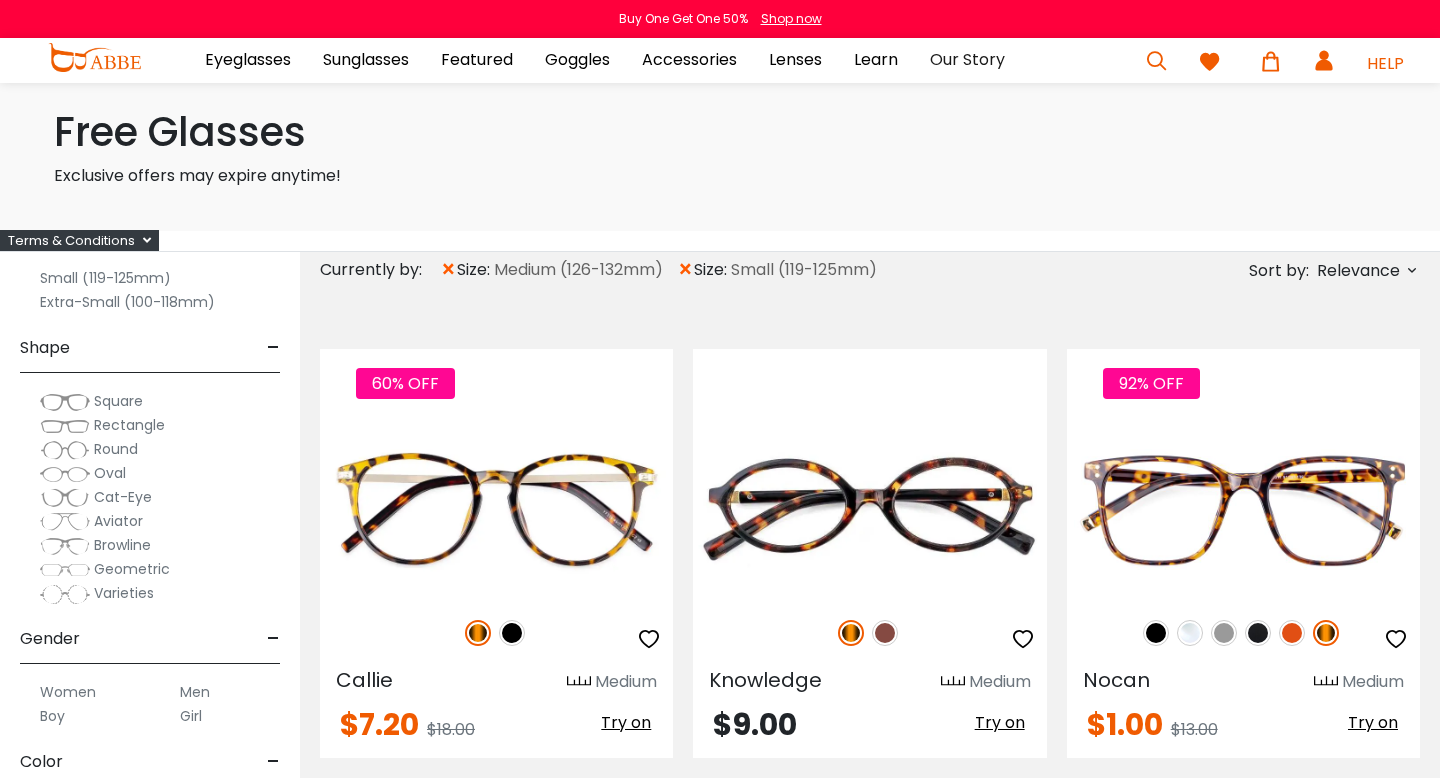type on "**********" 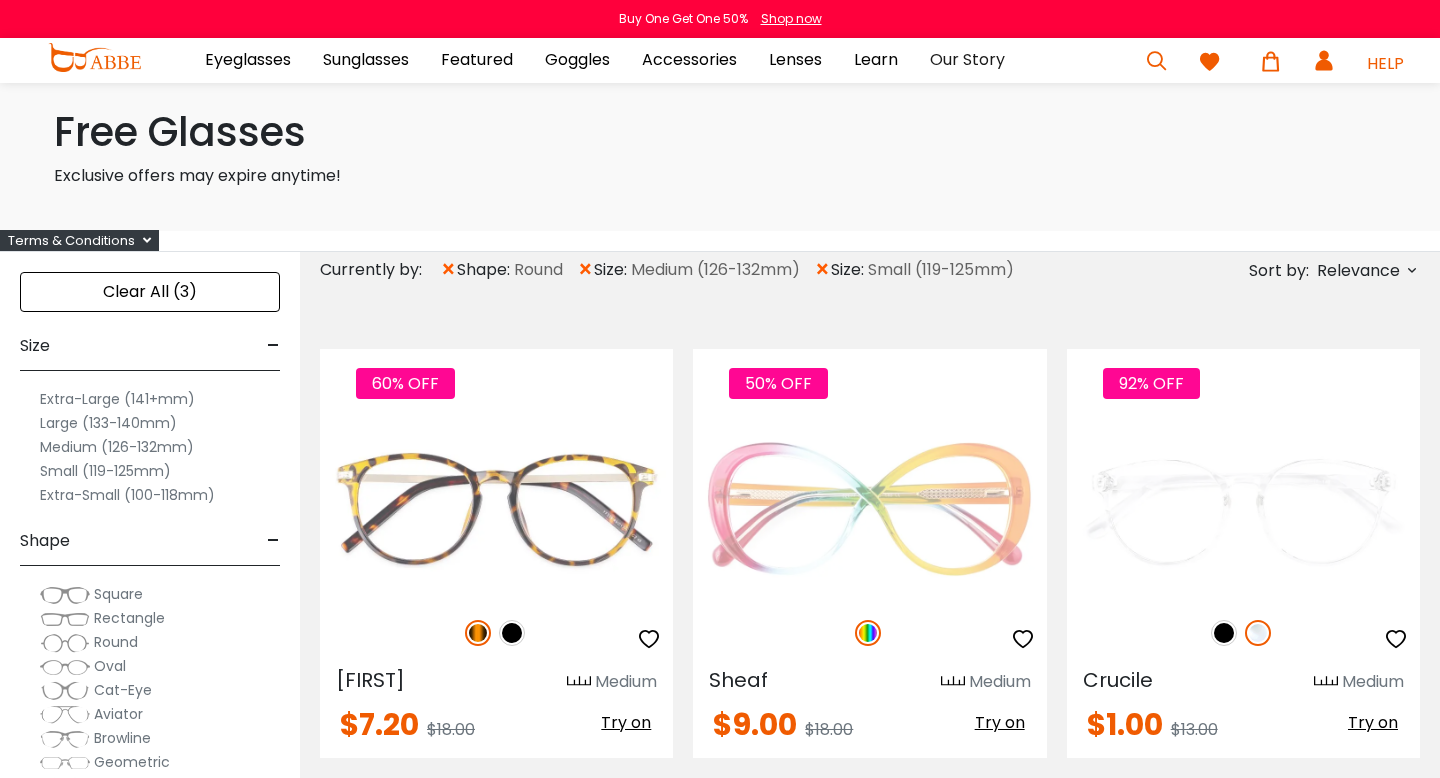 scroll, scrollTop: 0, scrollLeft: 0, axis: both 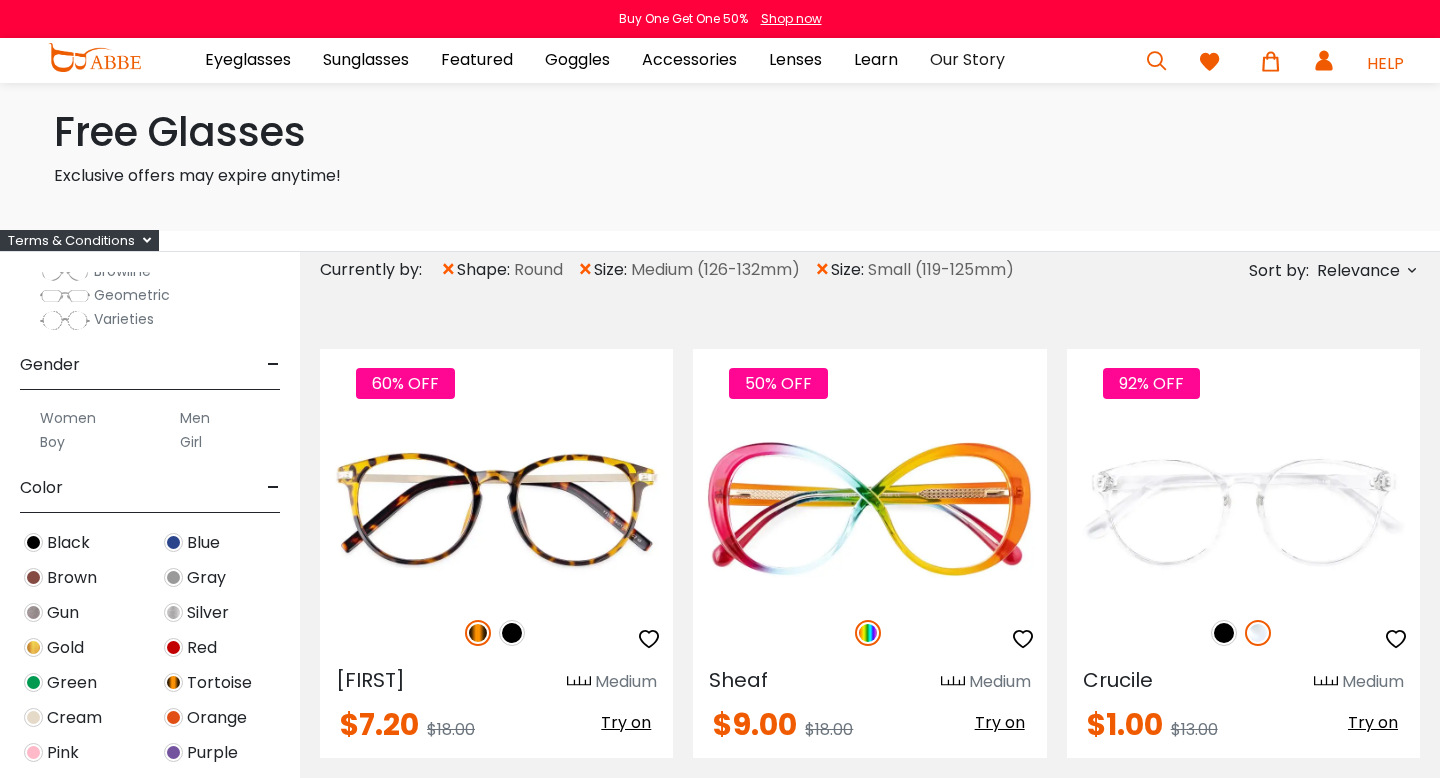 type on "**********" 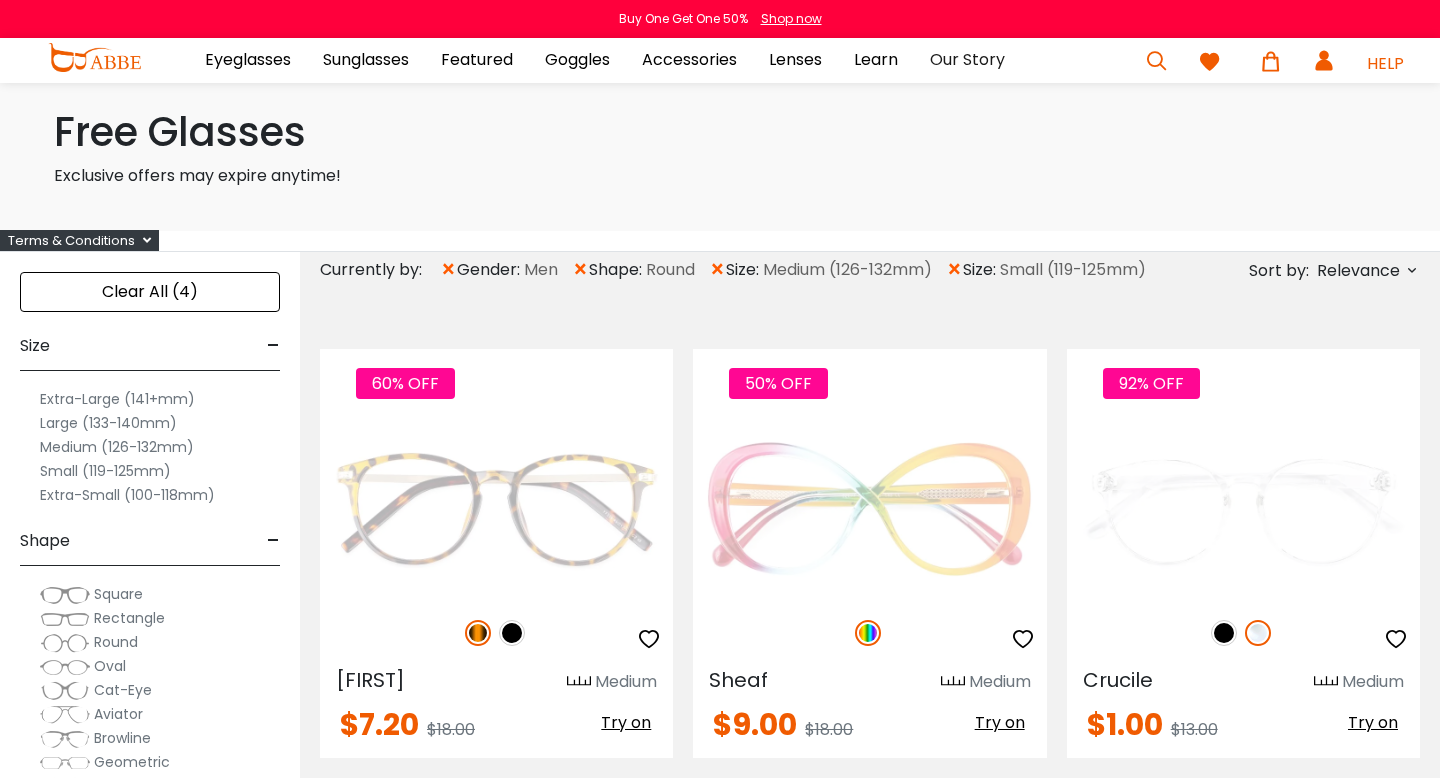 scroll, scrollTop: 0, scrollLeft: 0, axis: both 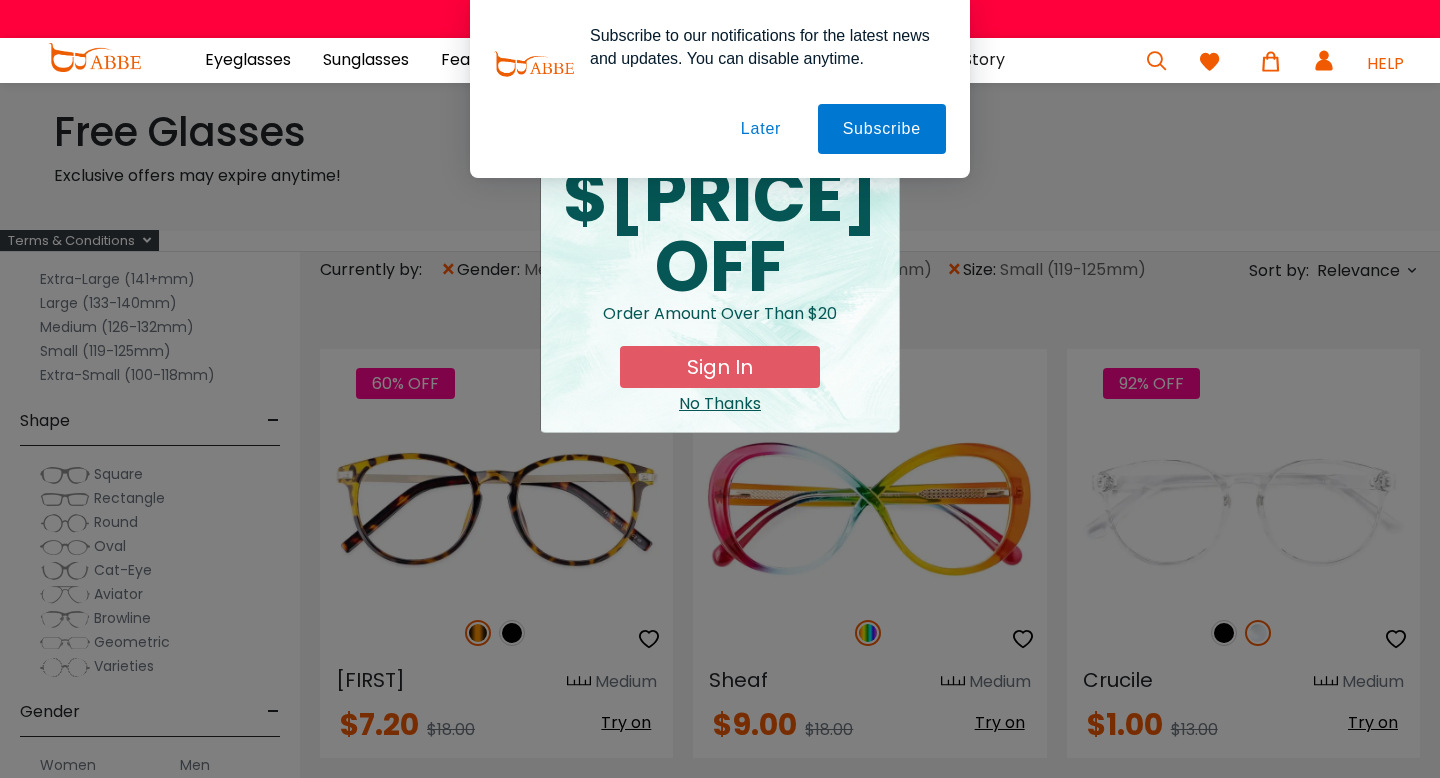 type on "**********" 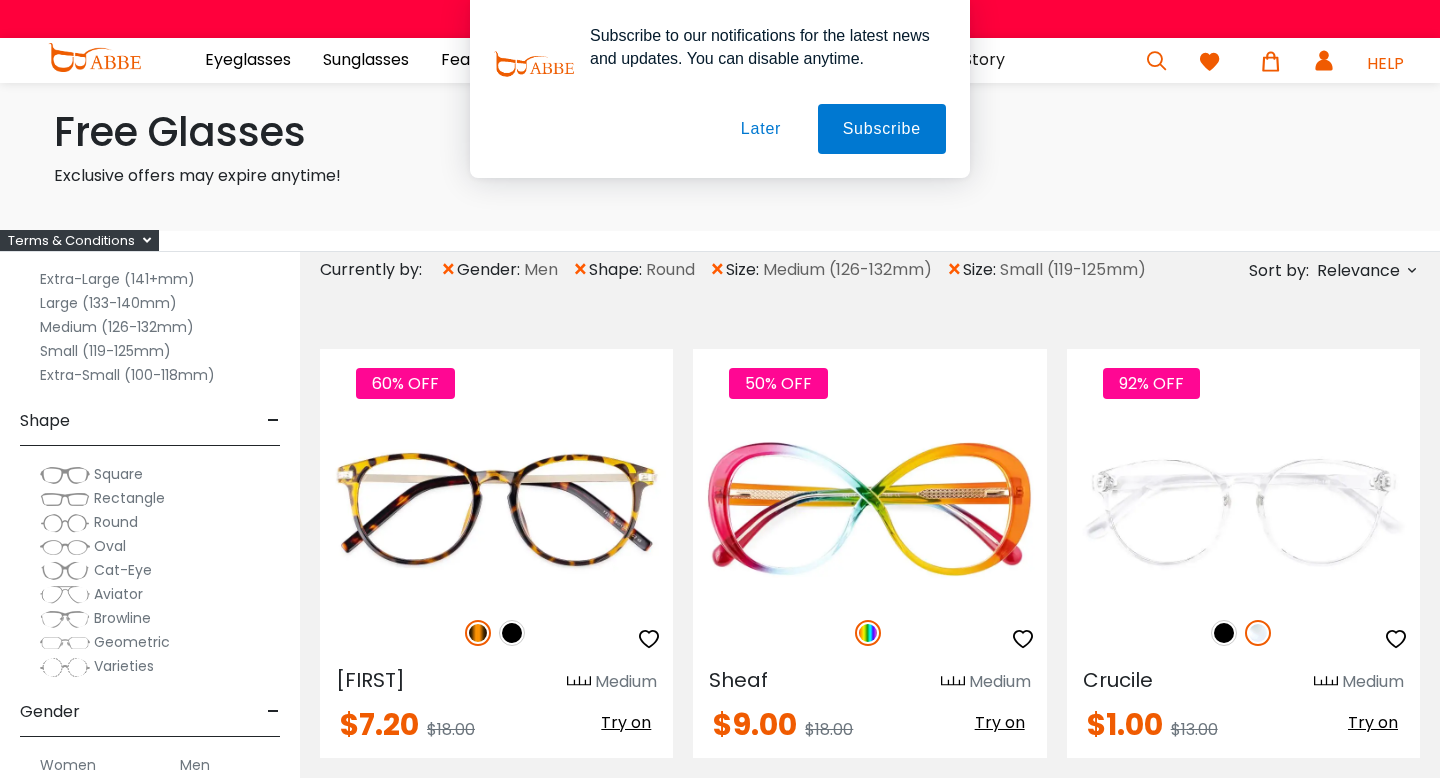 click on "Later" at bounding box center [761, 129] 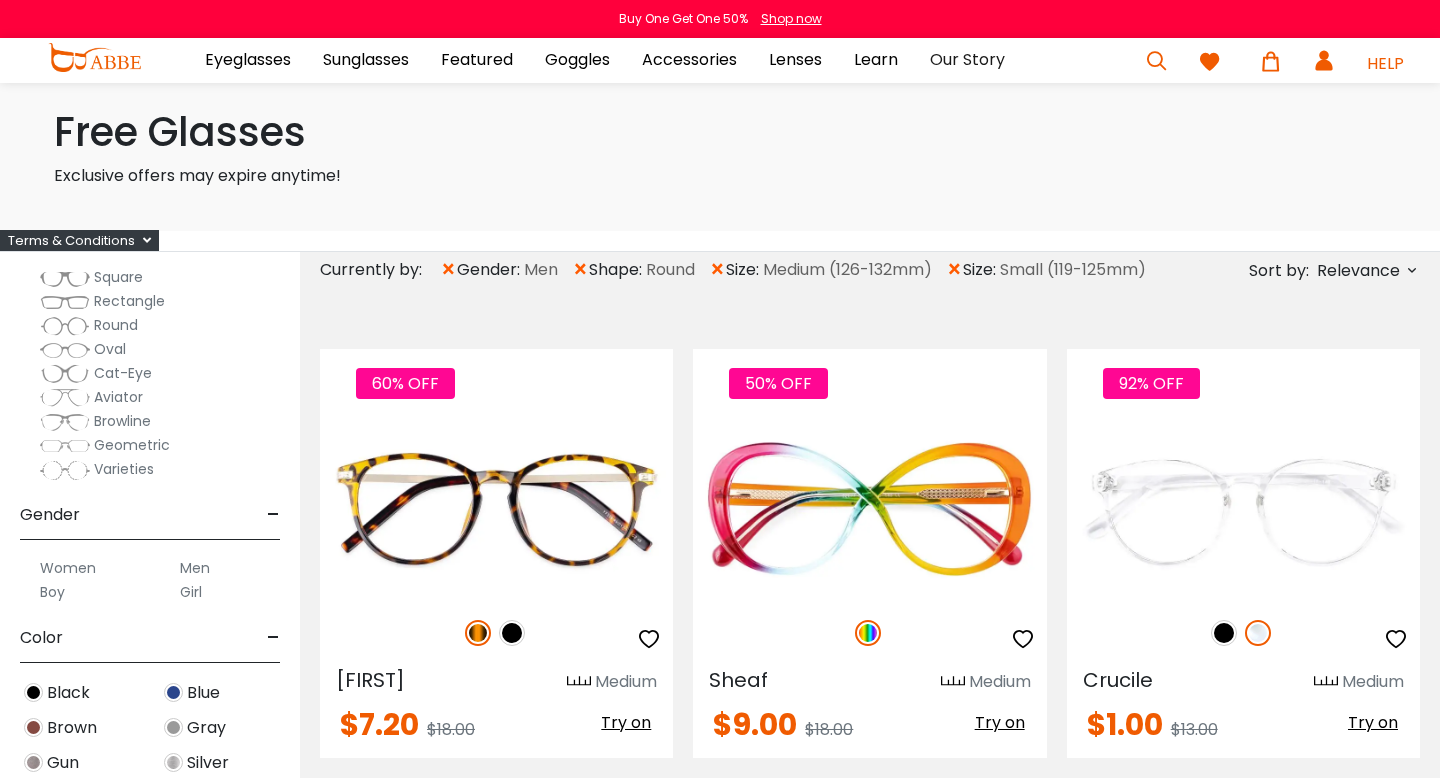 scroll, scrollTop: 312, scrollLeft: 0, axis: vertical 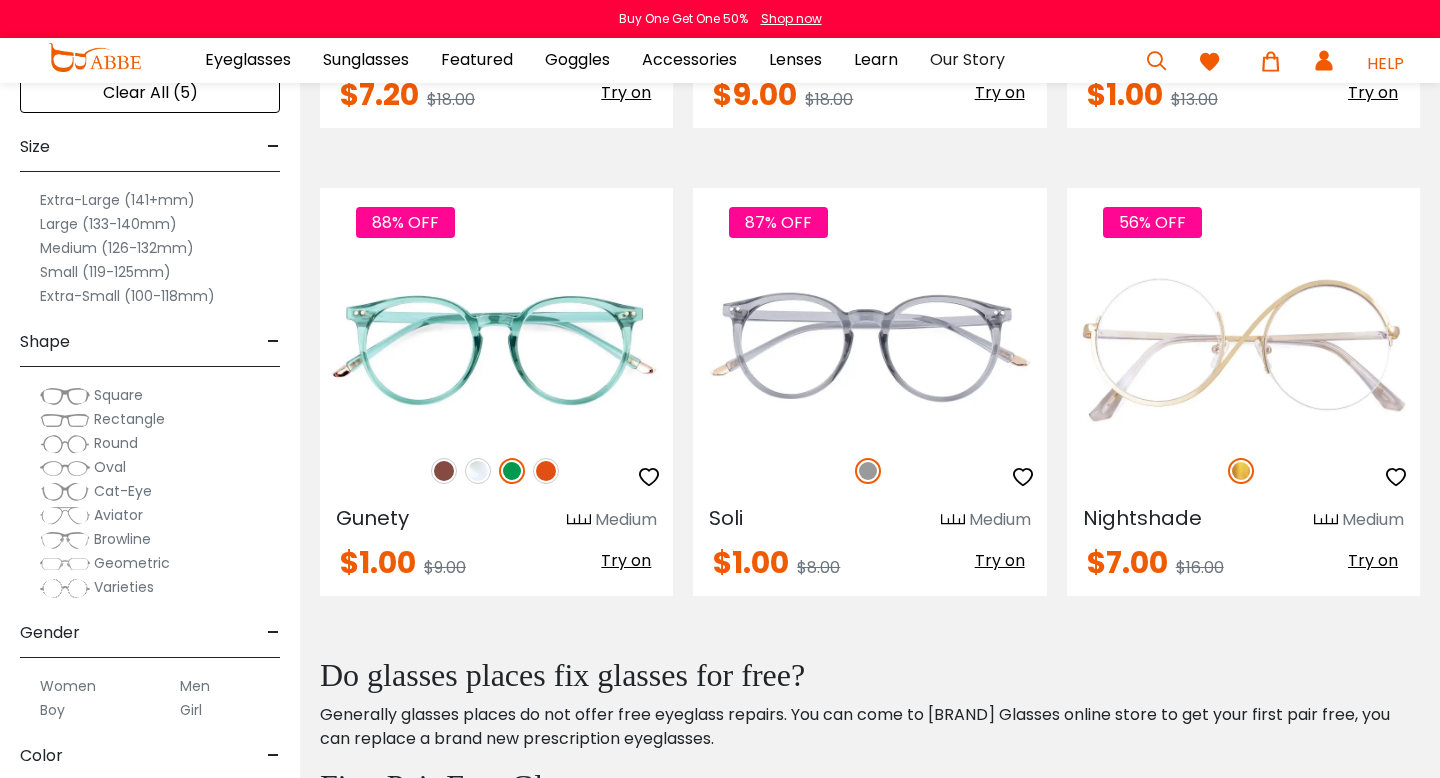 type on "**********" 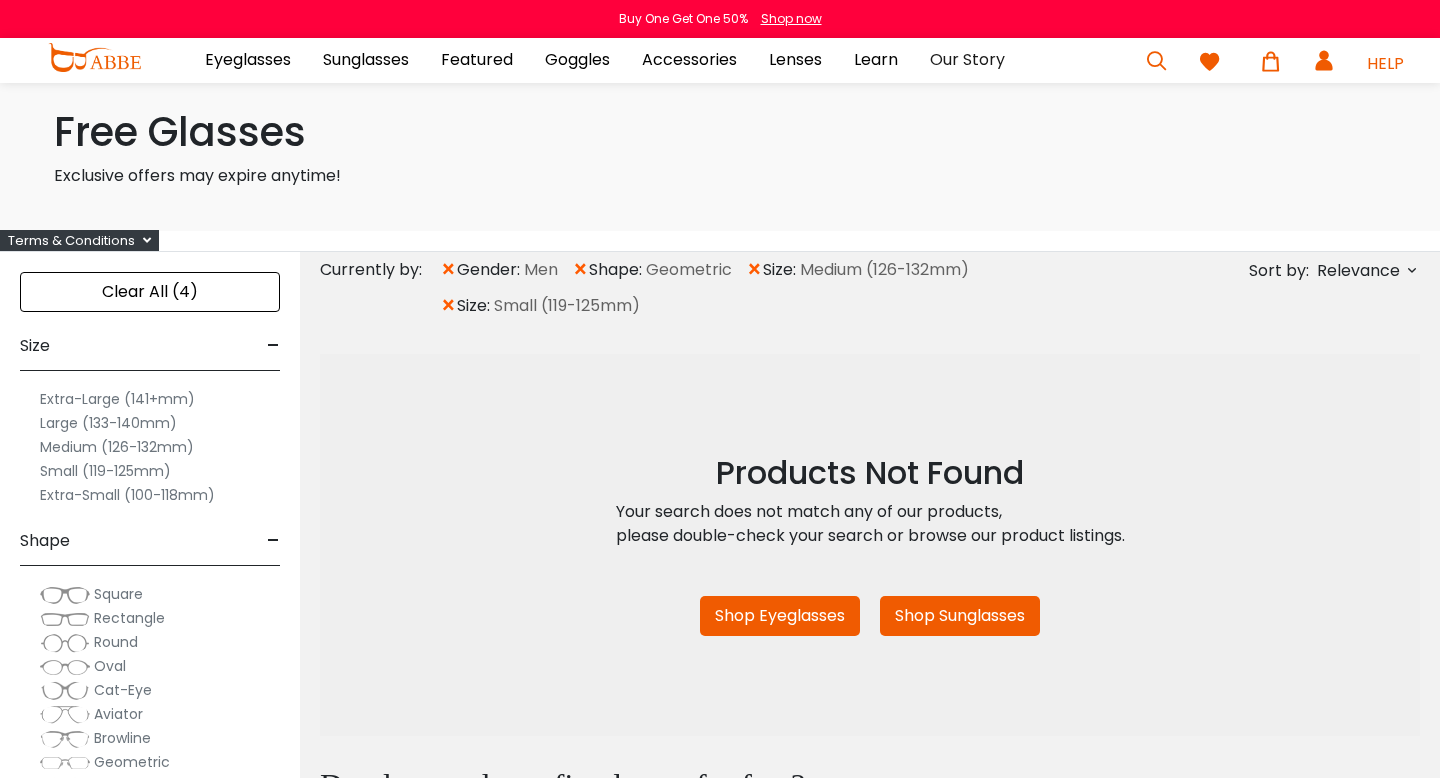 scroll, scrollTop: 0, scrollLeft: 0, axis: both 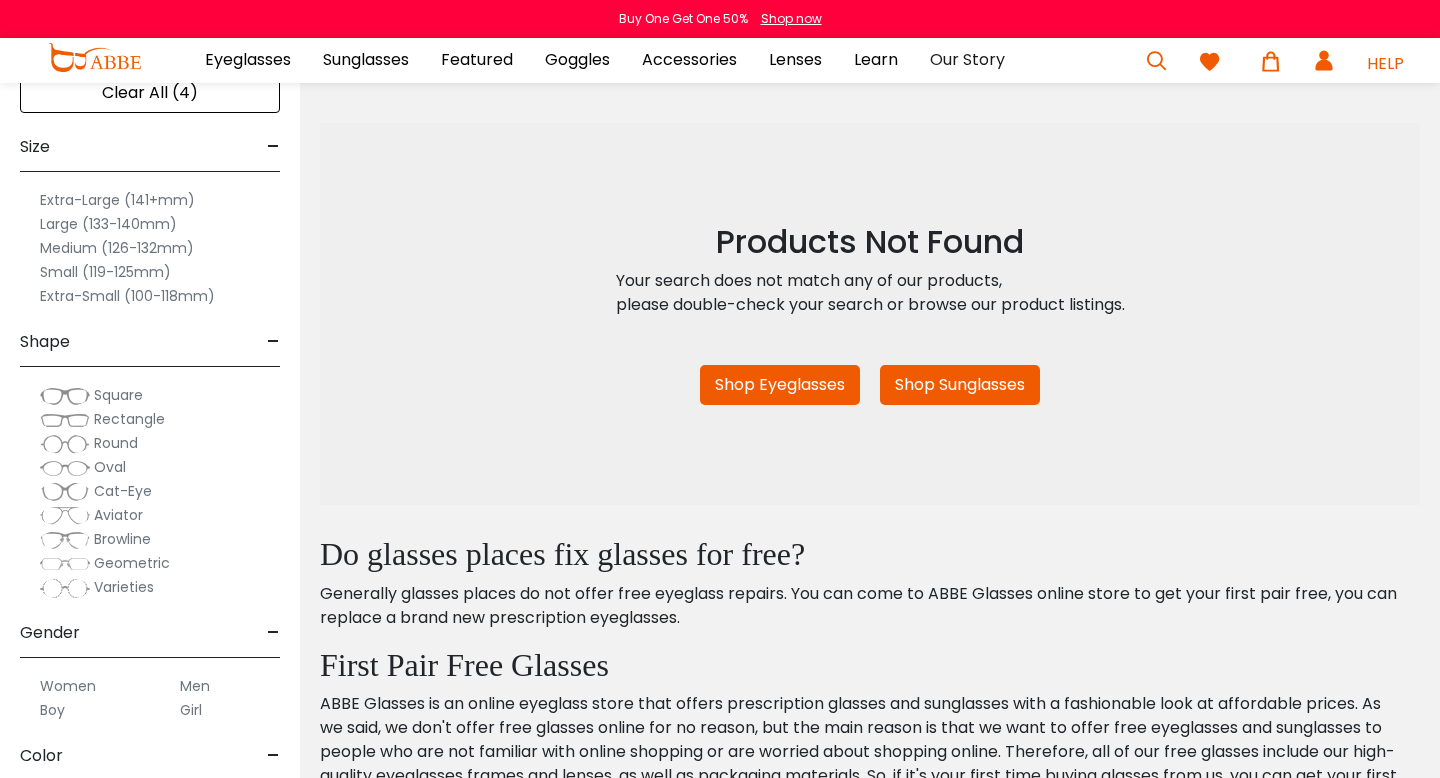 type on "**********" 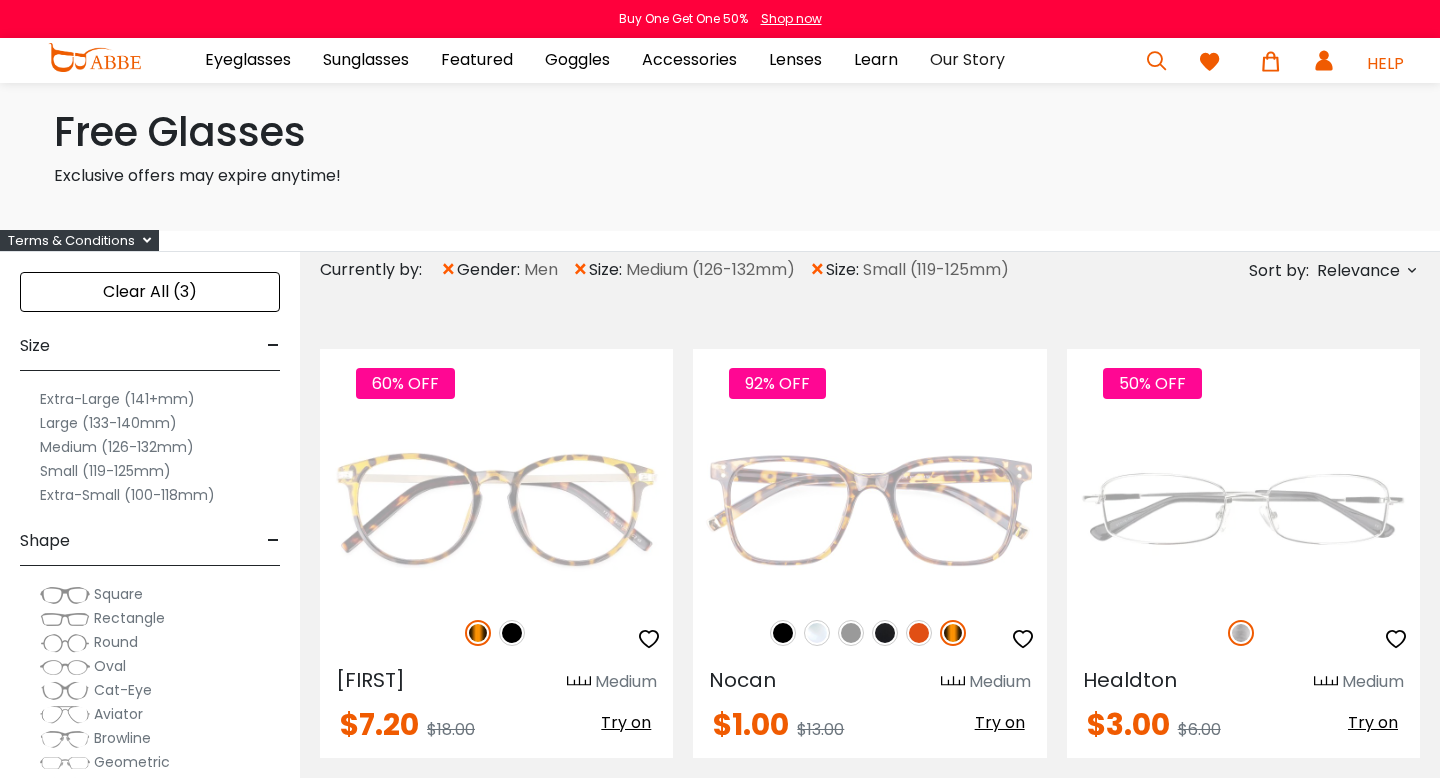 scroll, scrollTop: 0, scrollLeft: 0, axis: both 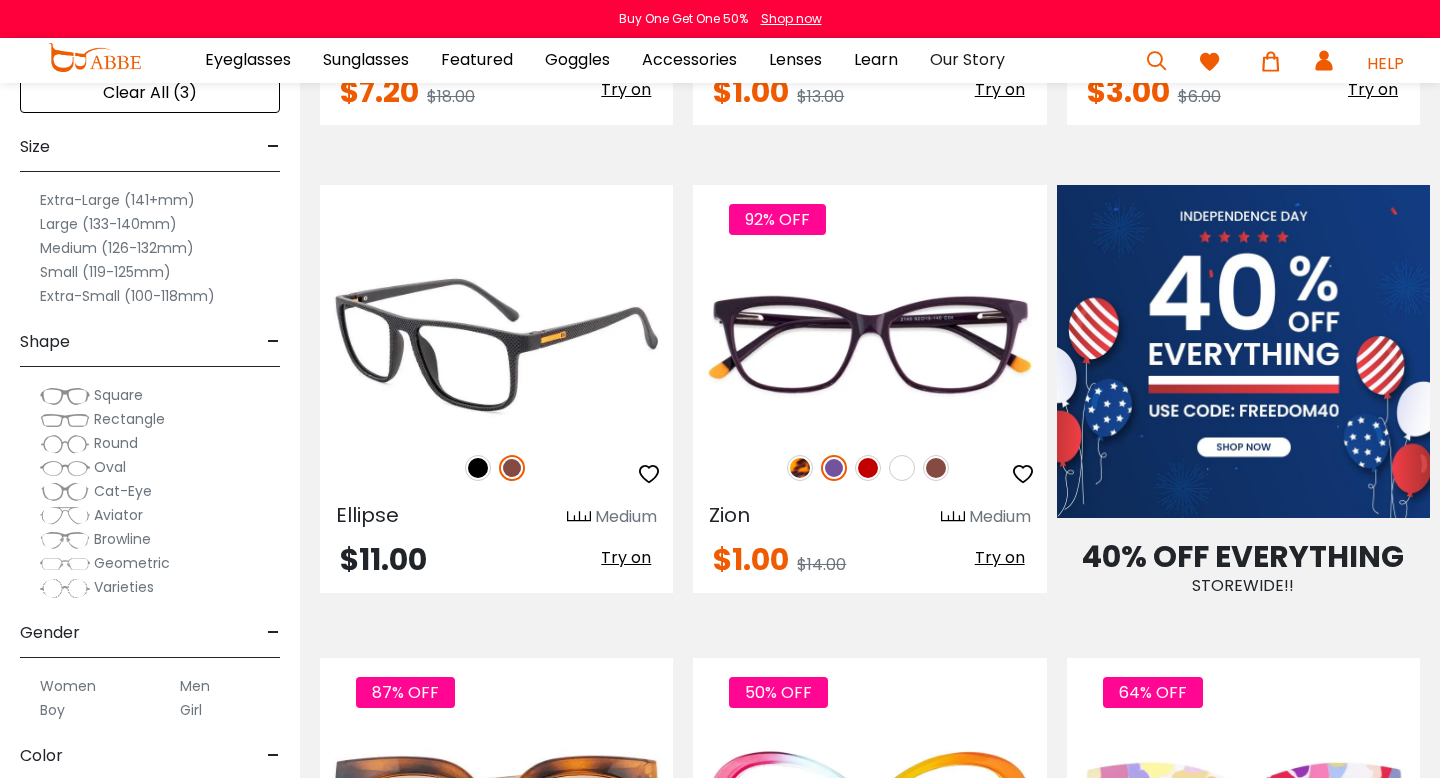 type on "**********" 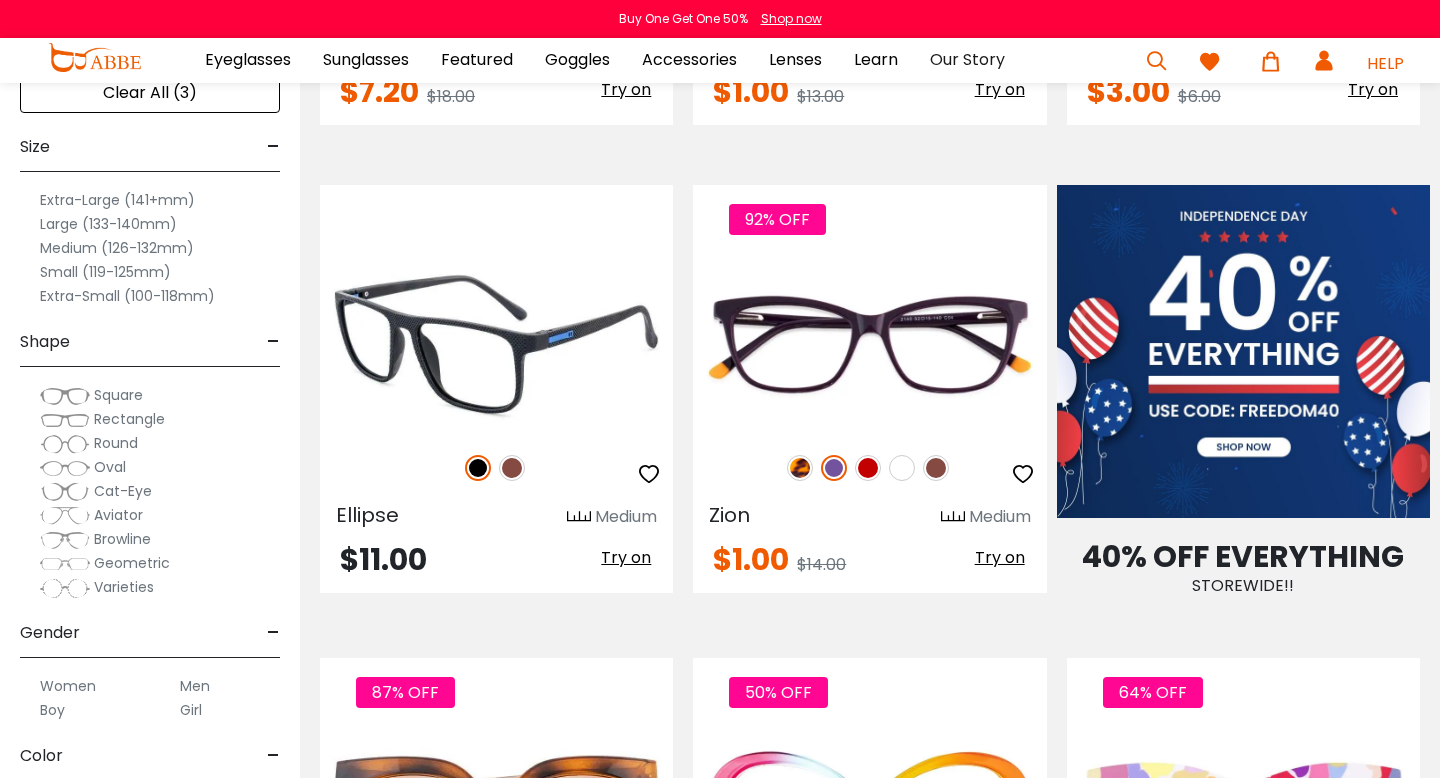 click at bounding box center [817, 0] 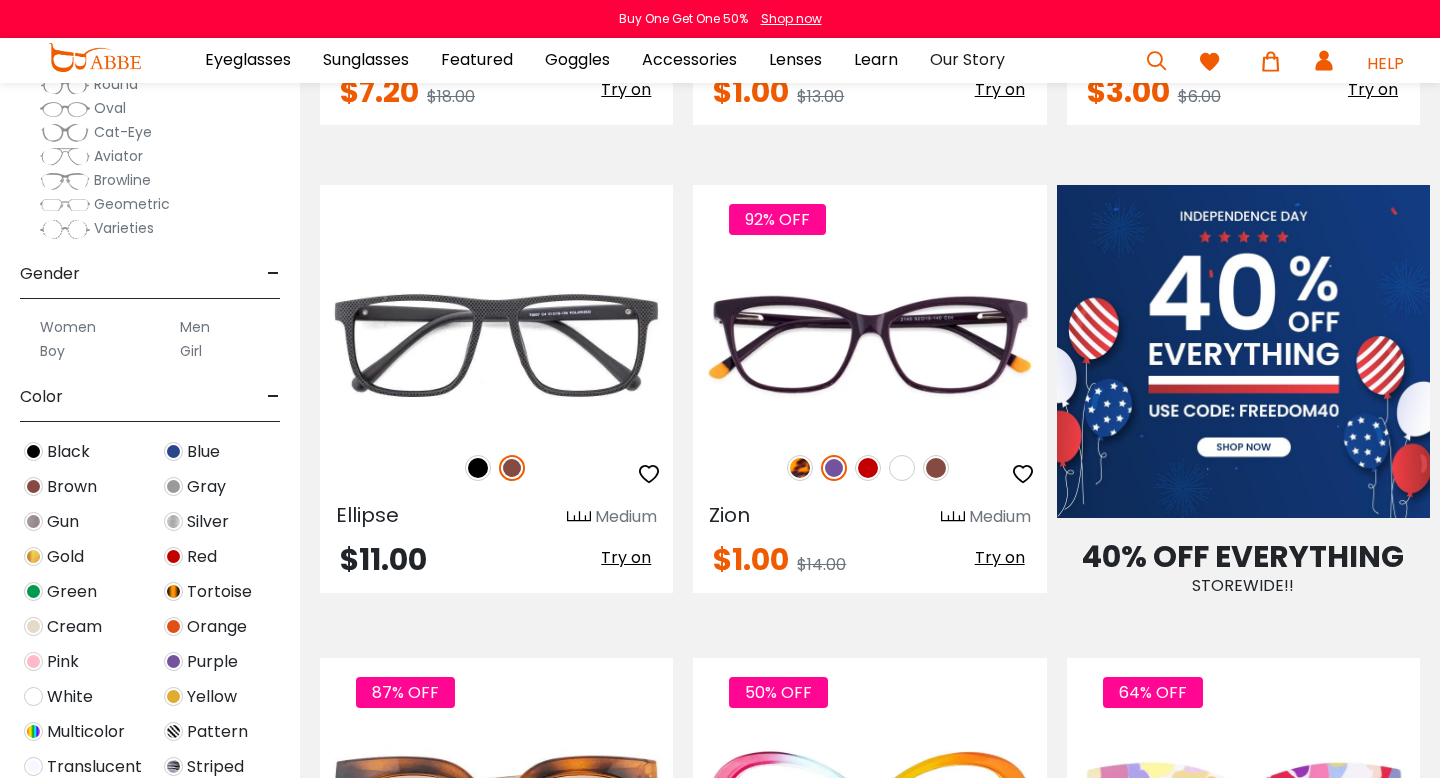 scroll, scrollTop: 357, scrollLeft: 0, axis: vertical 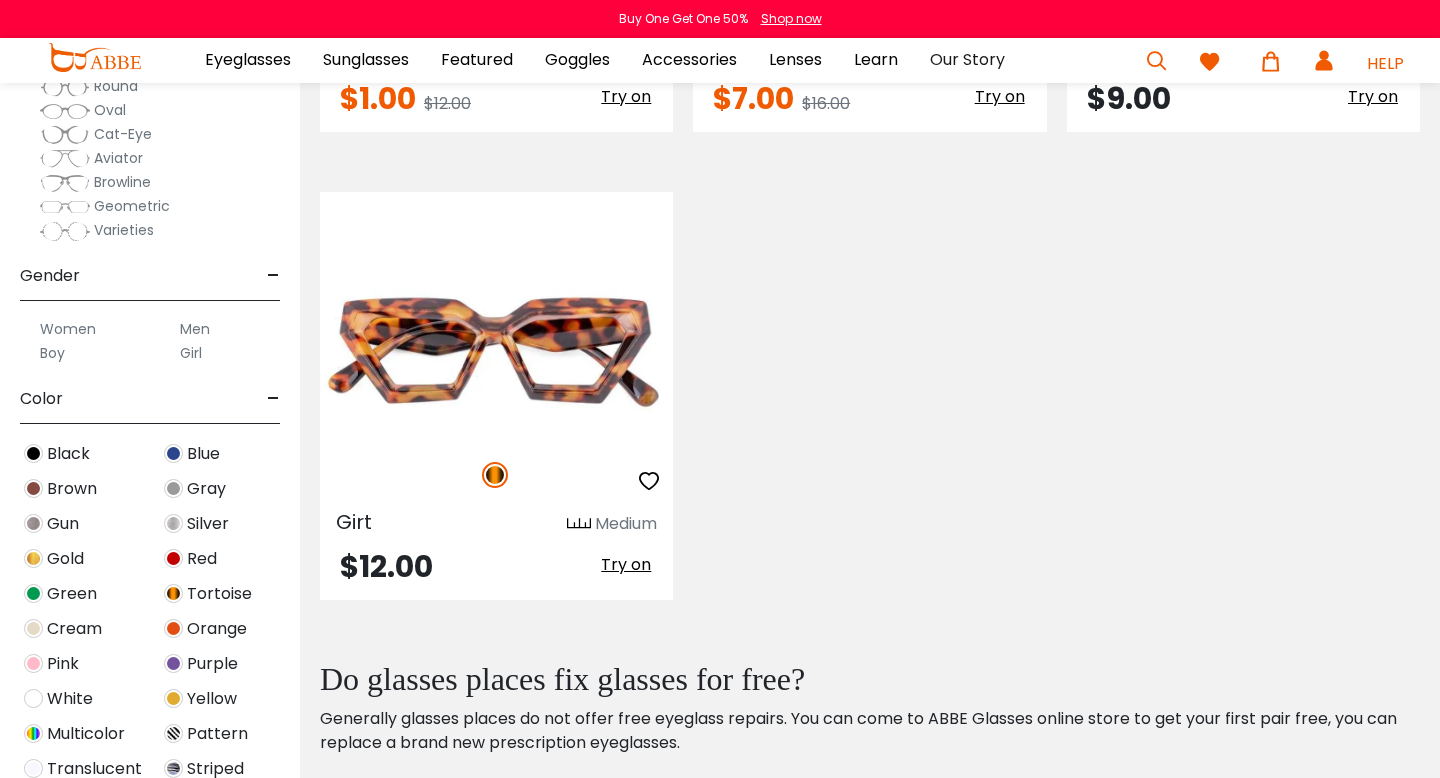 click on "Men" at bounding box center (80, 329) 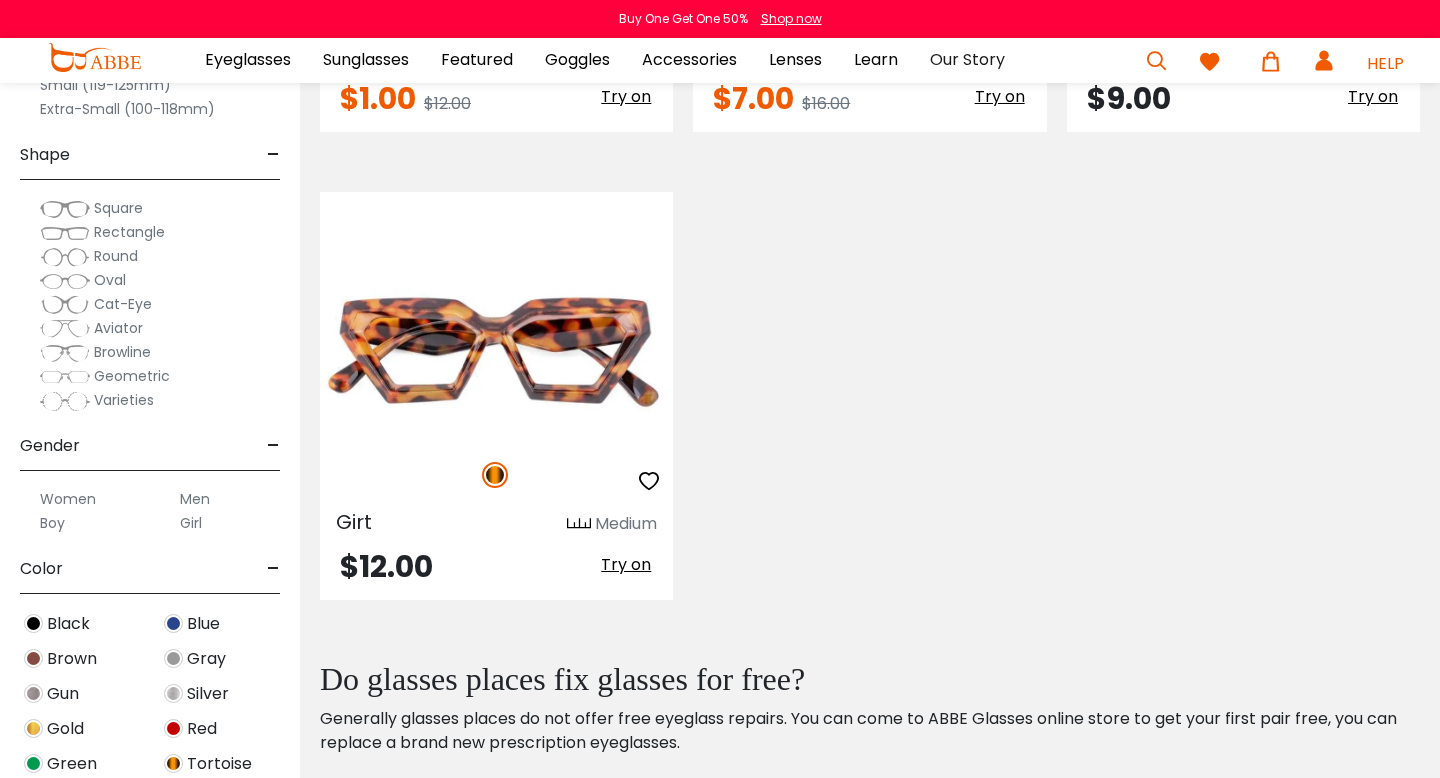 scroll, scrollTop: 156, scrollLeft: 0, axis: vertical 